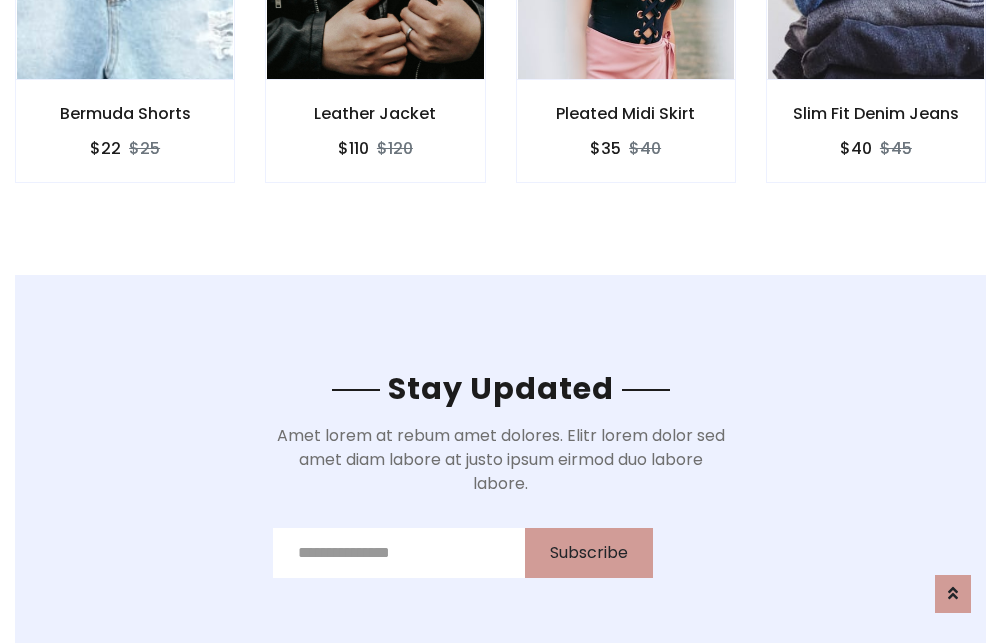 scroll, scrollTop: 3012, scrollLeft: 0, axis: vertical 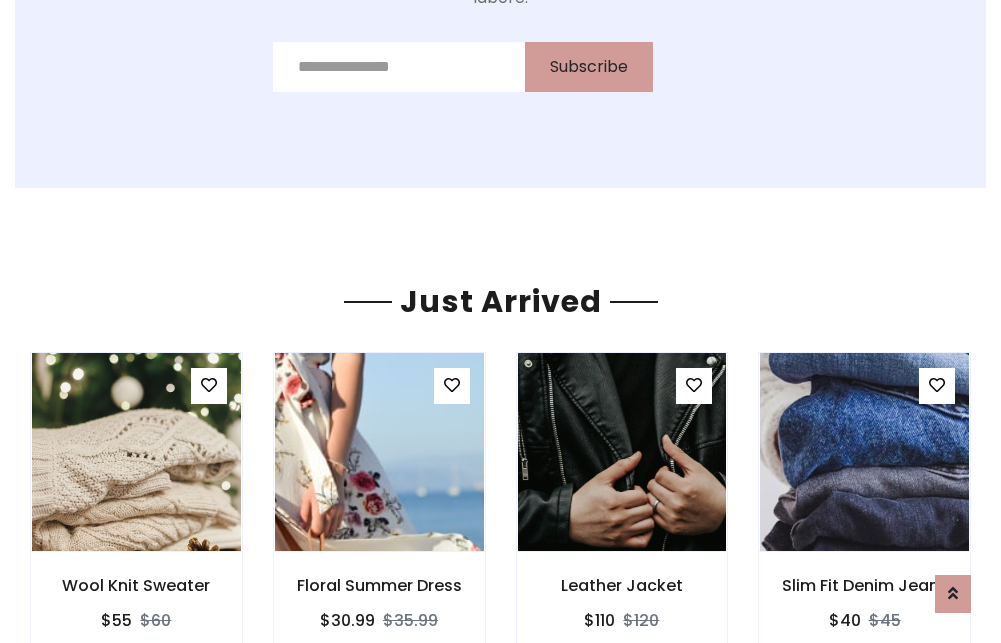 click on "Pleated Midi Skirt
$35
$40" at bounding box center (626, -441) 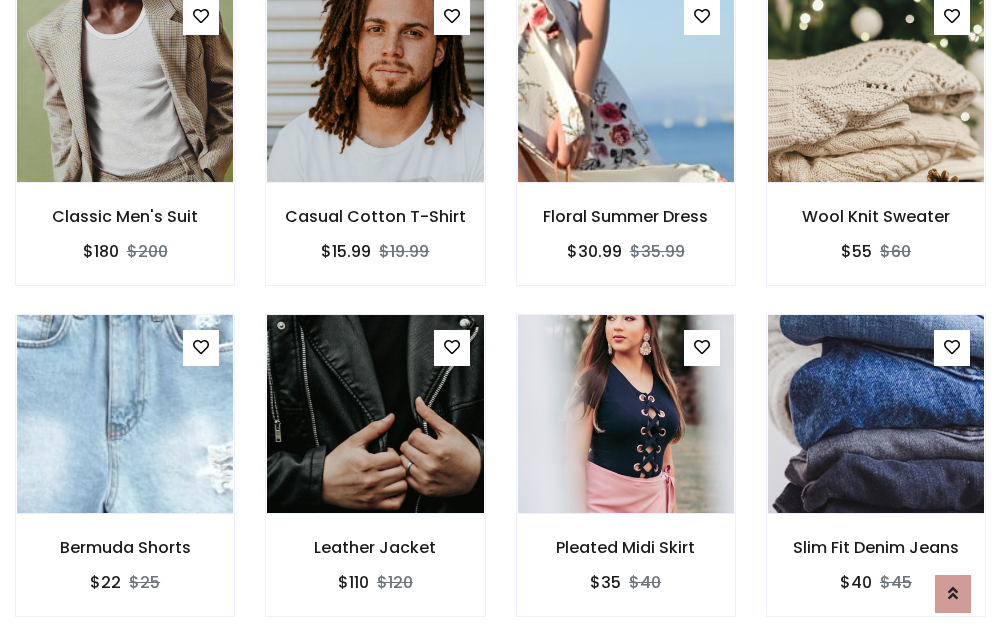 click on "Pleated Midi Skirt
$35
$40" at bounding box center (626, 479) 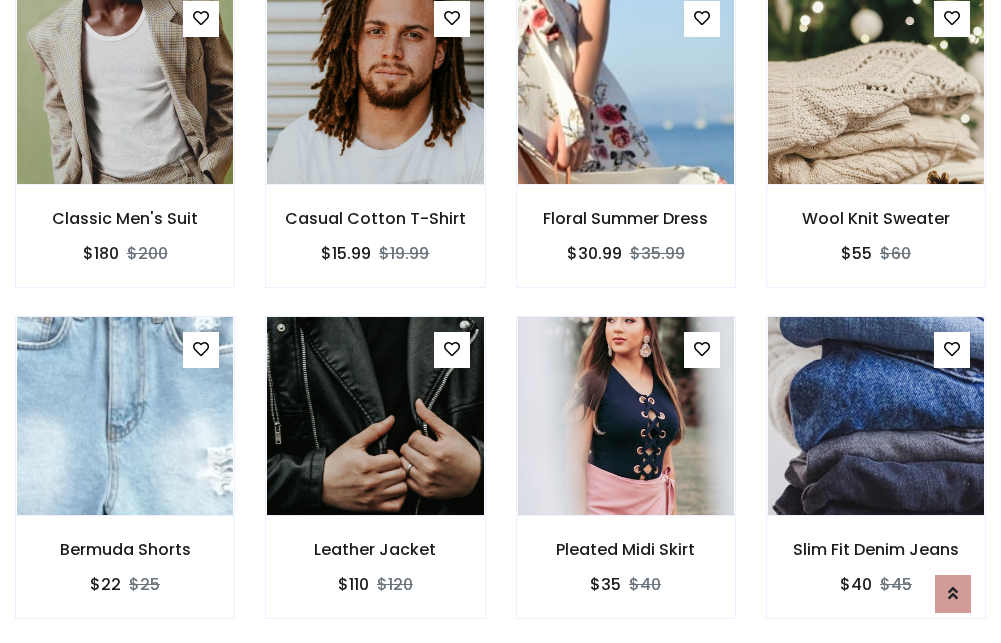 click on "Pleated Midi Skirt
$35
$40" at bounding box center (626, 481) 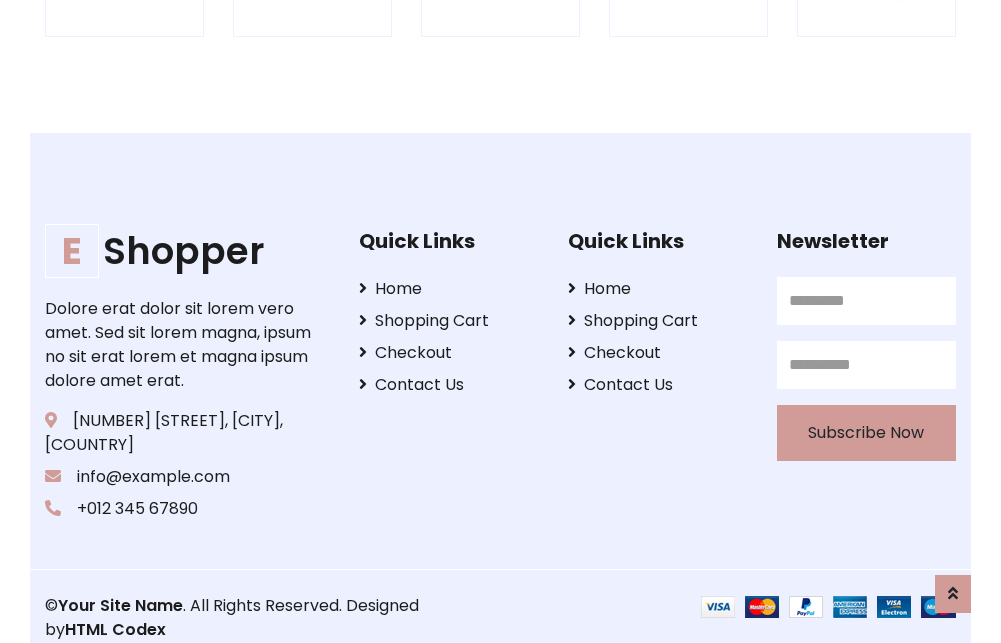 scroll, scrollTop: 3807, scrollLeft: 0, axis: vertical 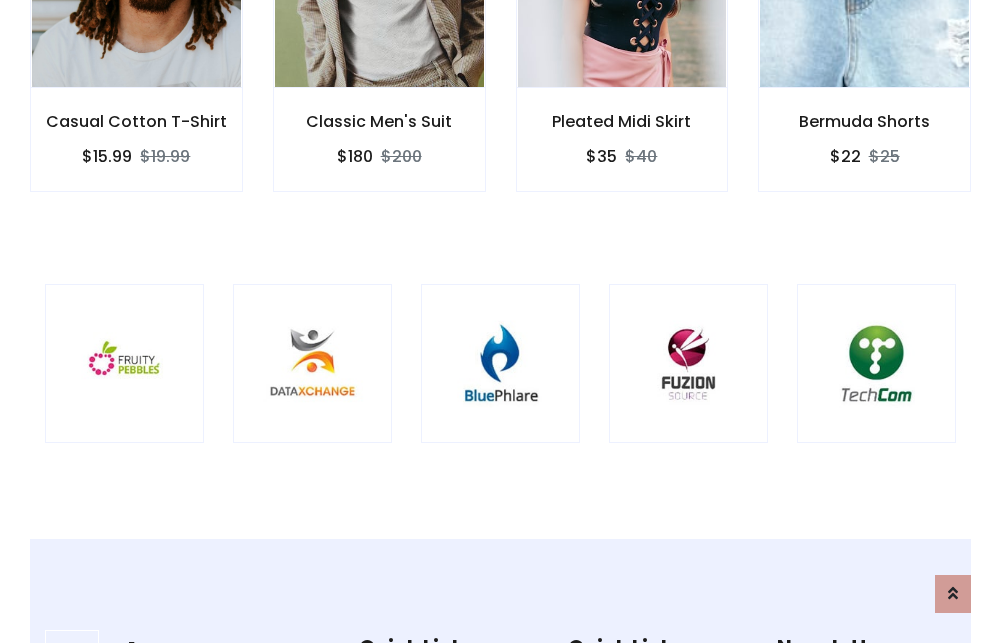 click at bounding box center (500, 363) 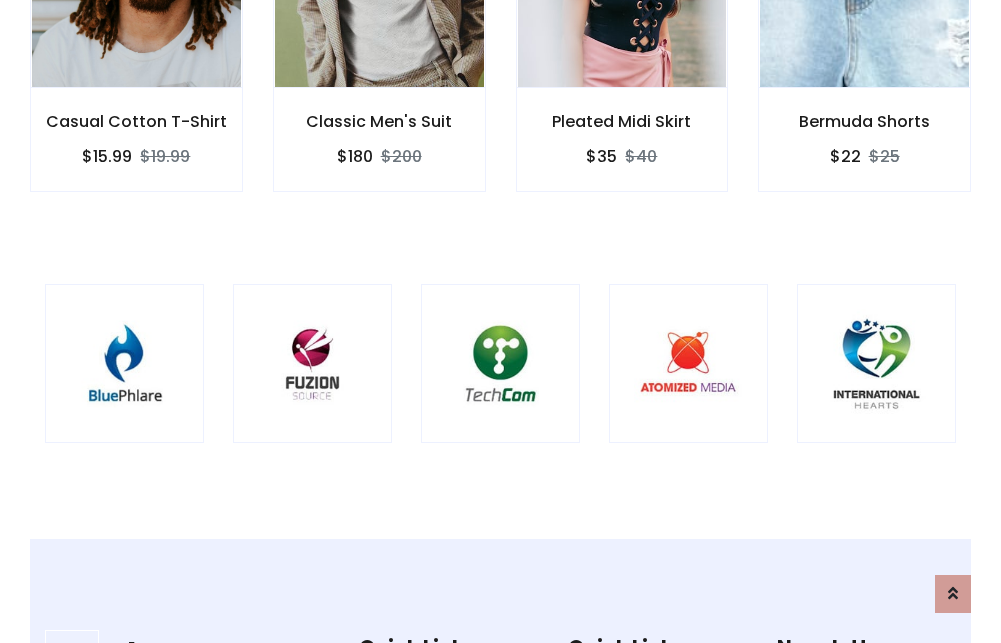click at bounding box center (500, 363) 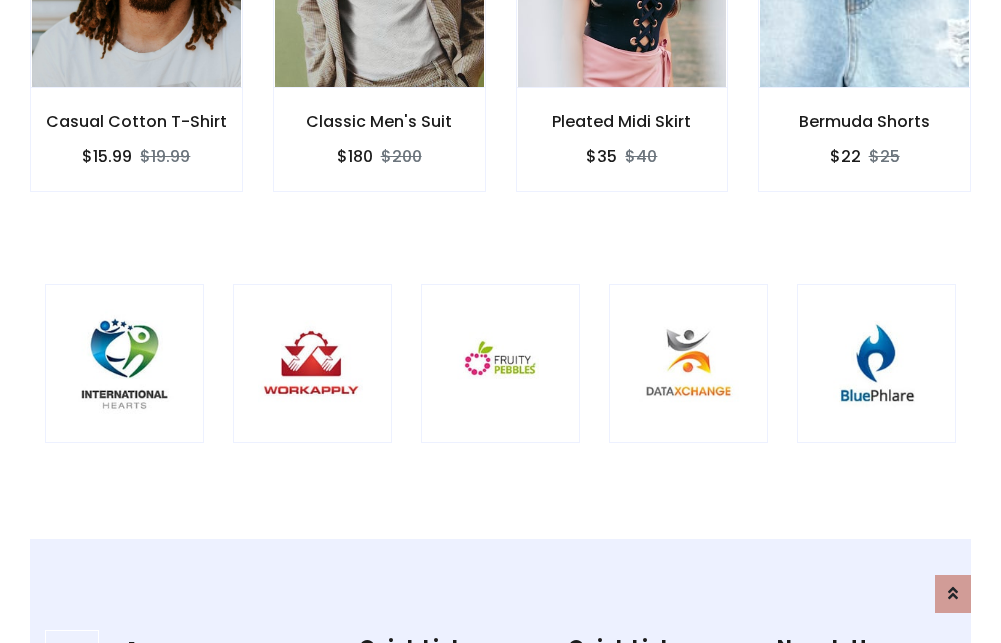 scroll, scrollTop: 0, scrollLeft: 0, axis: both 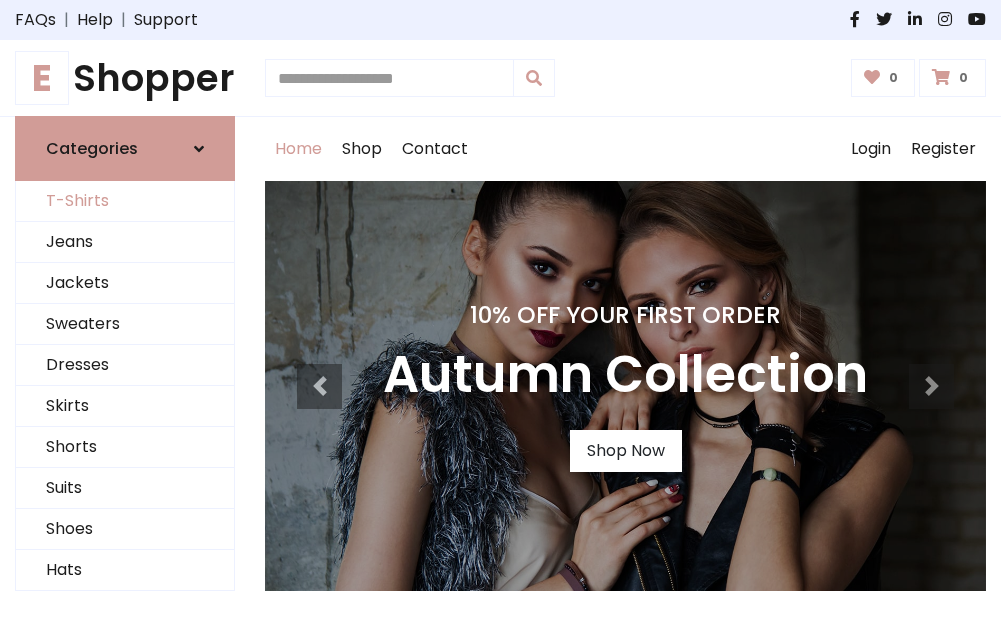 click on "T-Shirts" at bounding box center (125, 201) 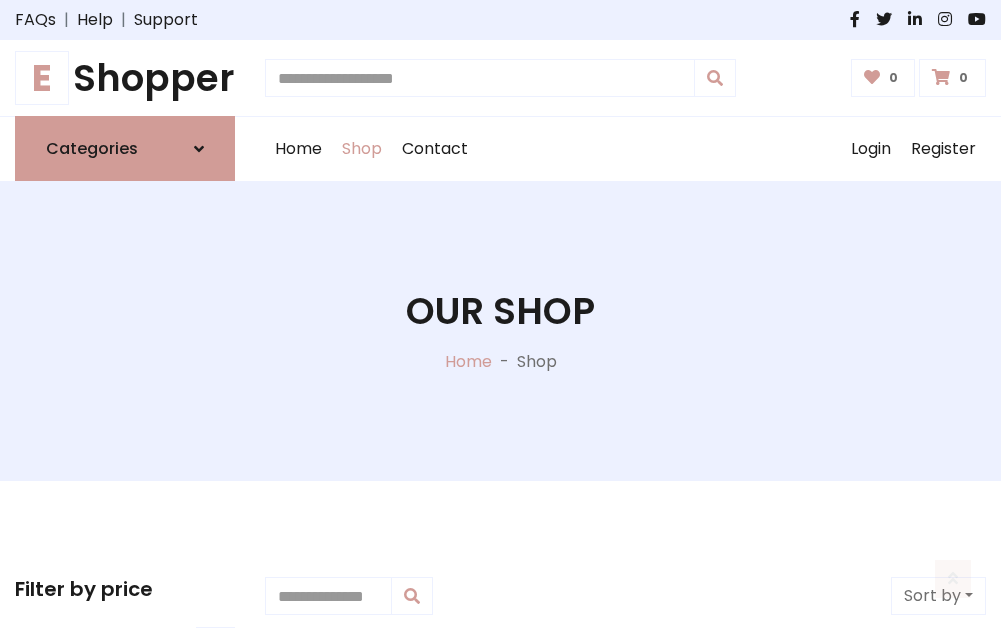 scroll, scrollTop: 802, scrollLeft: 0, axis: vertical 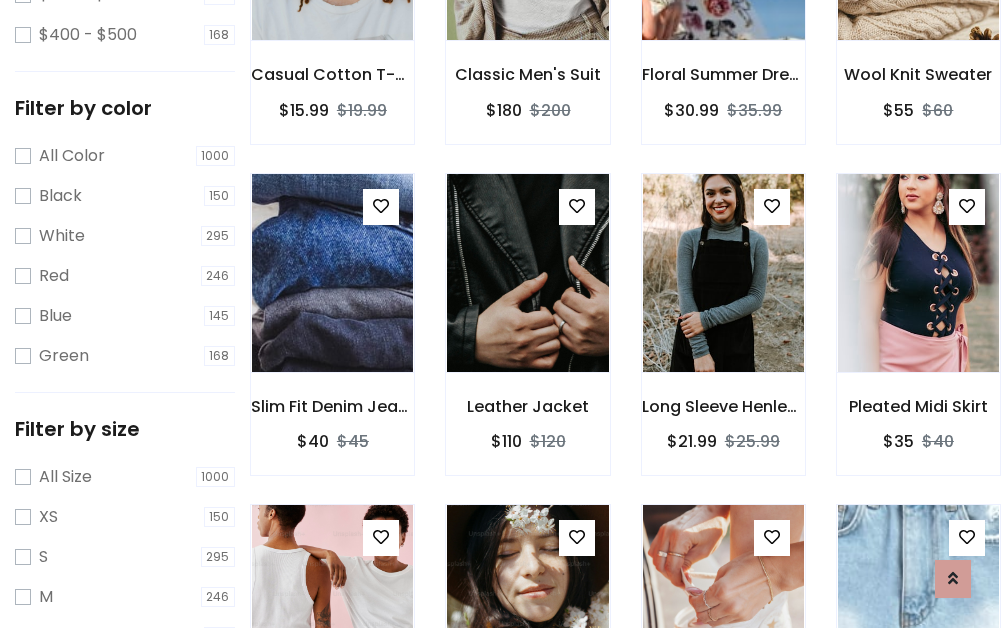 click at bounding box center (723, -59) 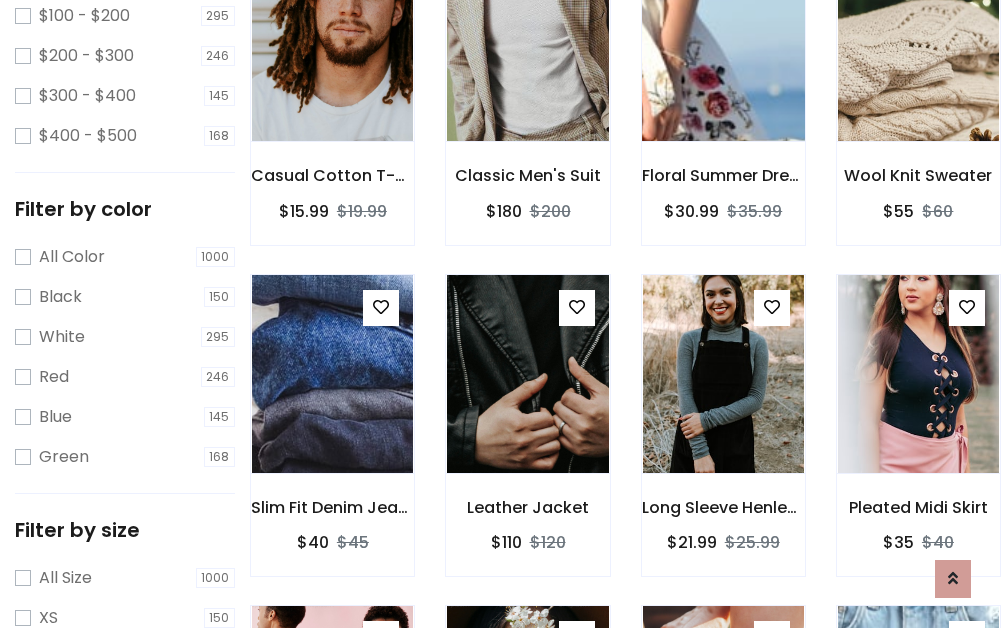 scroll, scrollTop: 101, scrollLeft: 0, axis: vertical 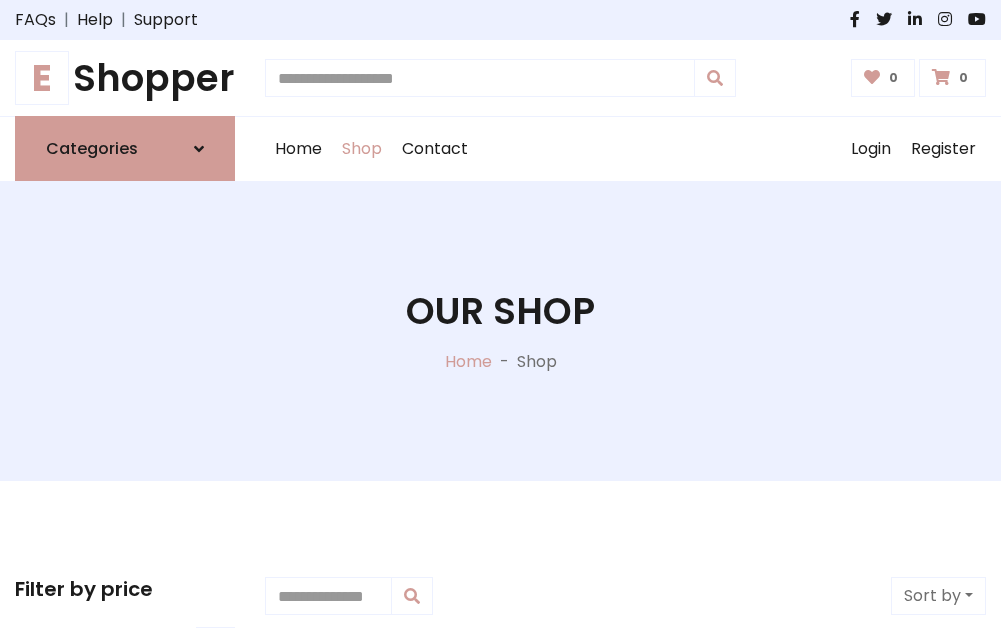 click on "E Shopper" at bounding box center [125, 78] 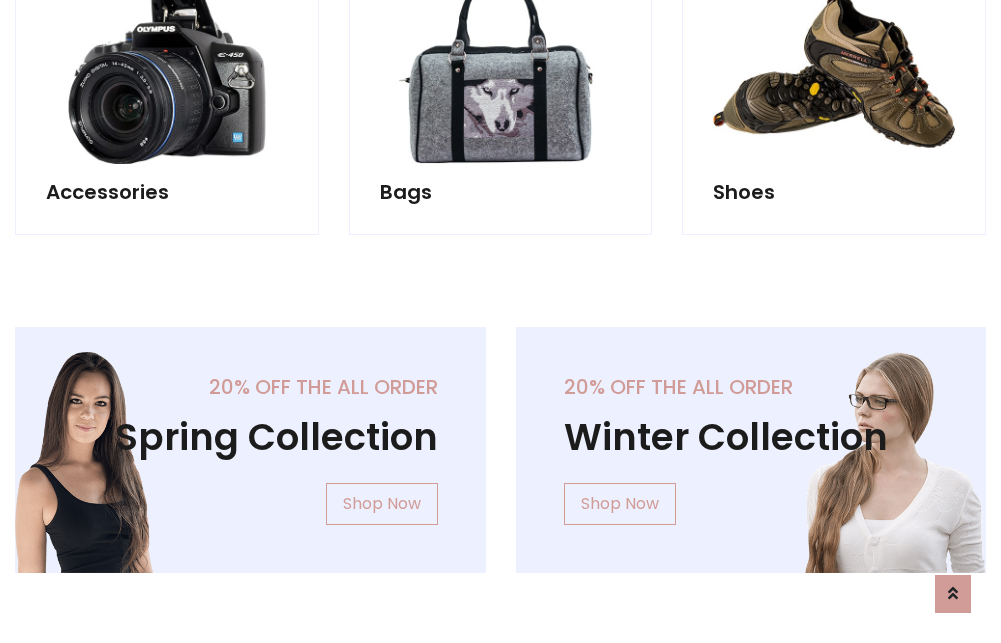 scroll, scrollTop: 1943, scrollLeft: 0, axis: vertical 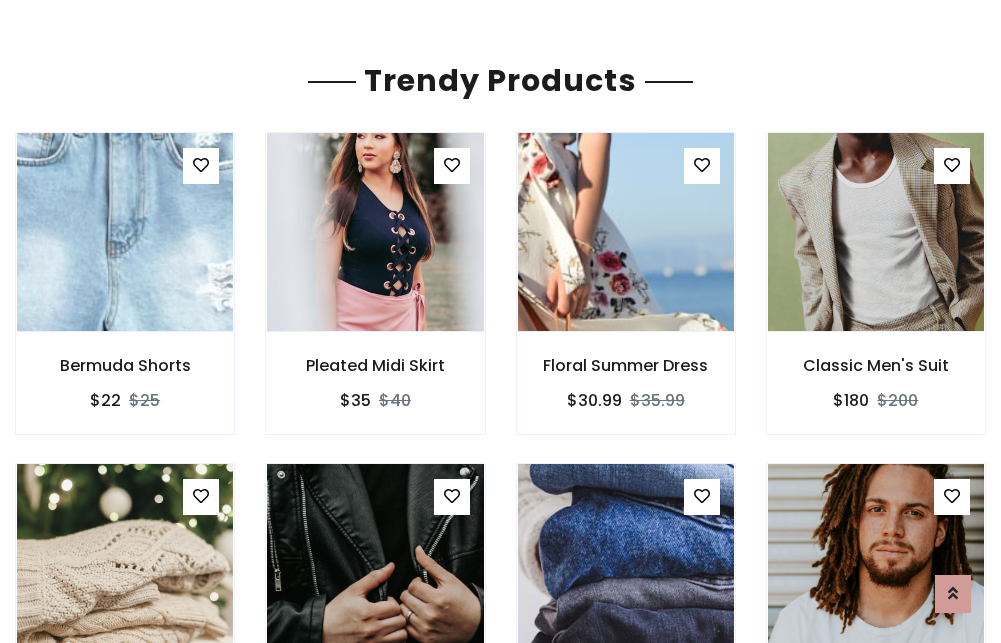 click on "Shop" at bounding box center (362, -1794) 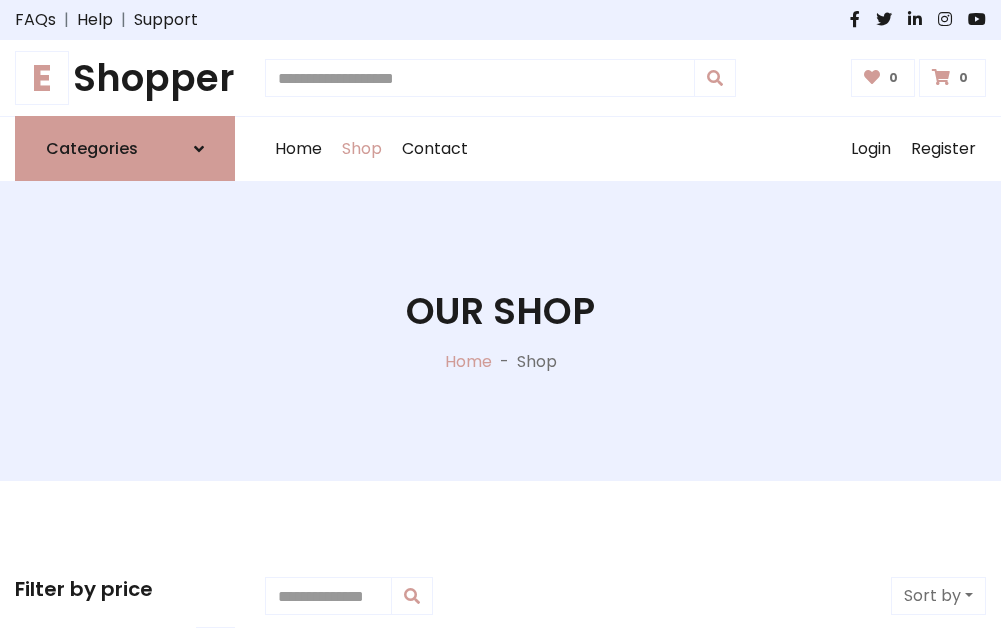 scroll, scrollTop: 0, scrollLeft: 0, axis: both 